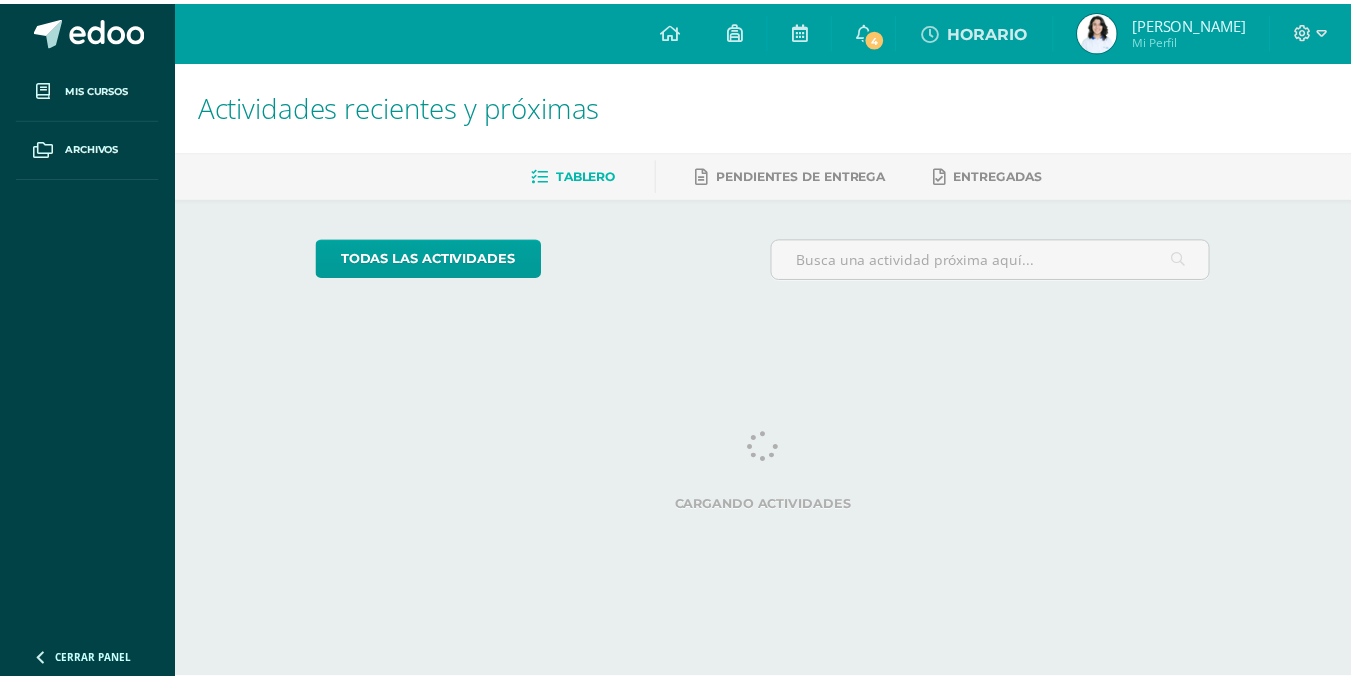 scroll, scrollTop: 0, scrollLeft: 0, axis: both 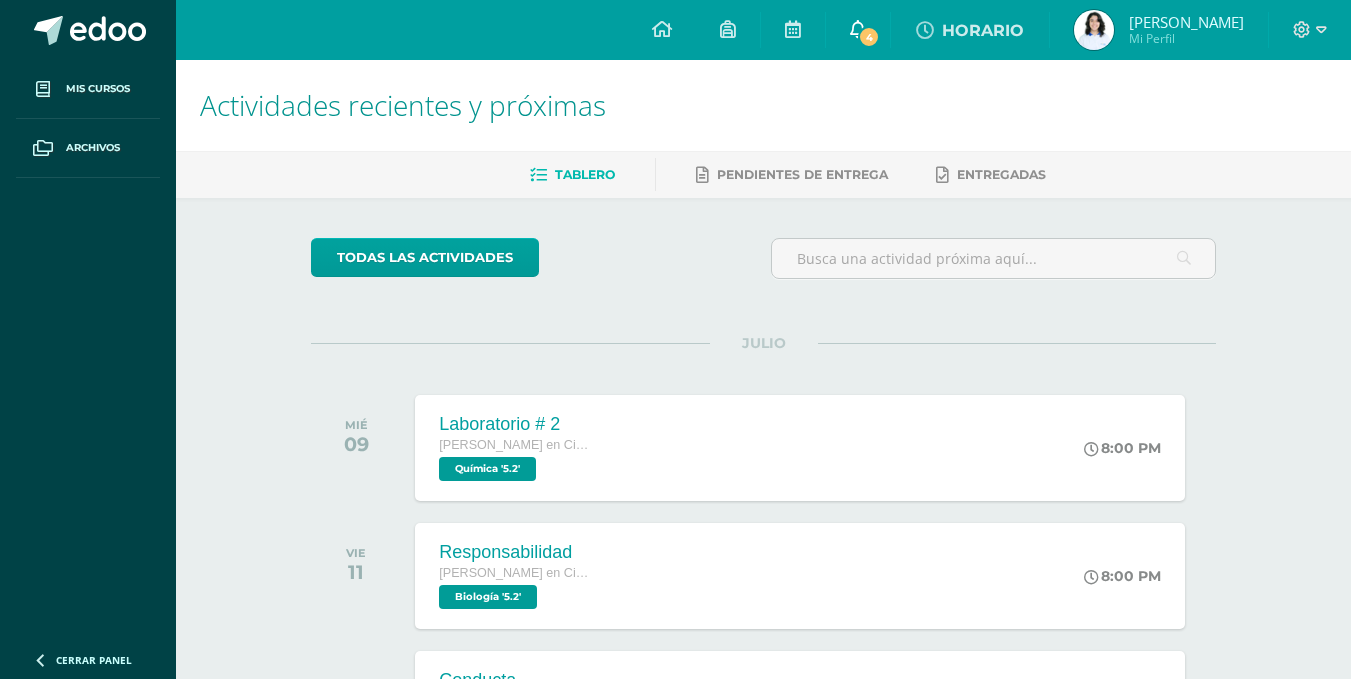 click on "4" at bounding box center (869, 37) 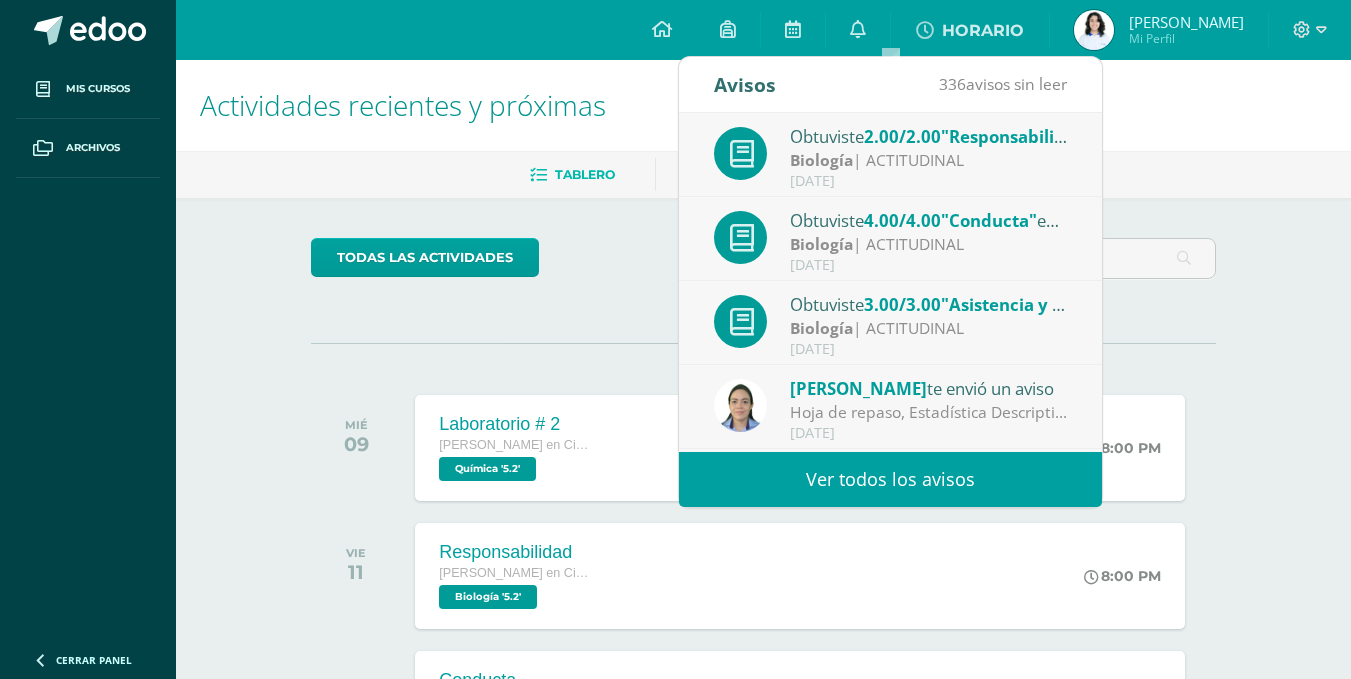 click on "Eleaneth Ramírez  te envió un aviso" at bounding box center [929, 388] 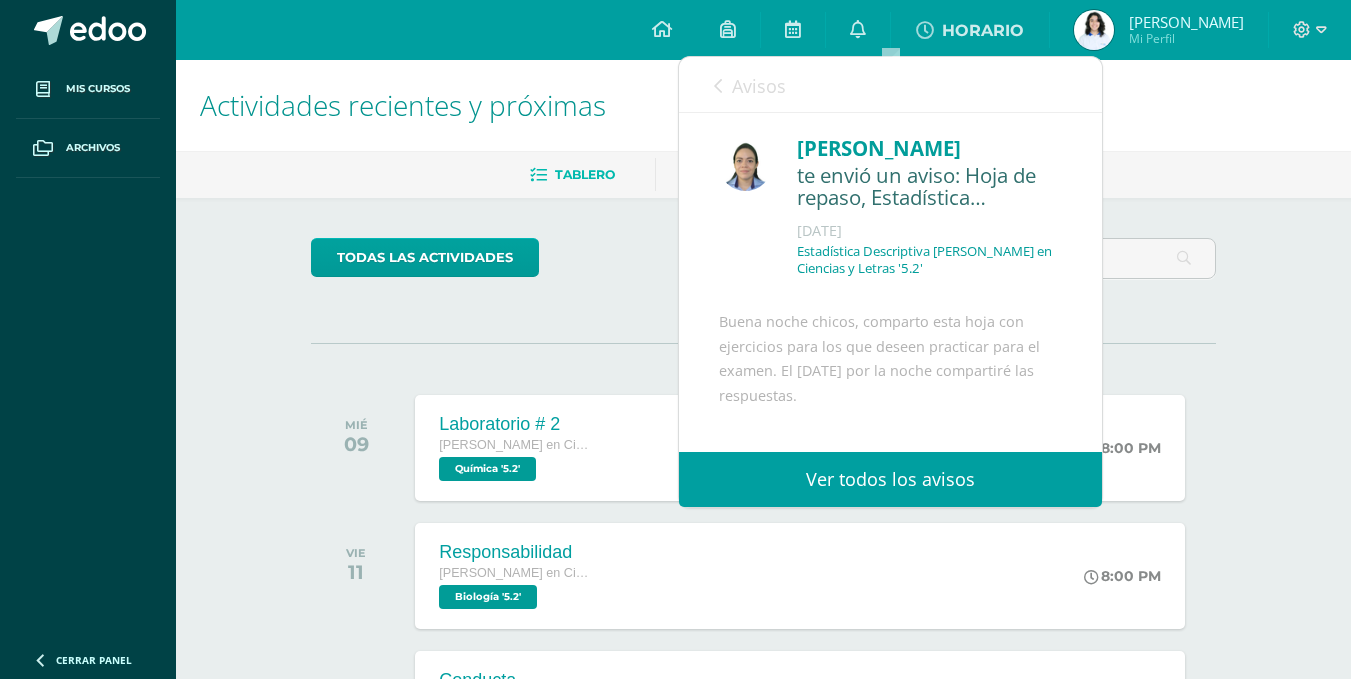 drag, startPoint x: 1085, startPoint y: 243, endPoint x: 1091, endPoint y: 257, distance: 15.231546 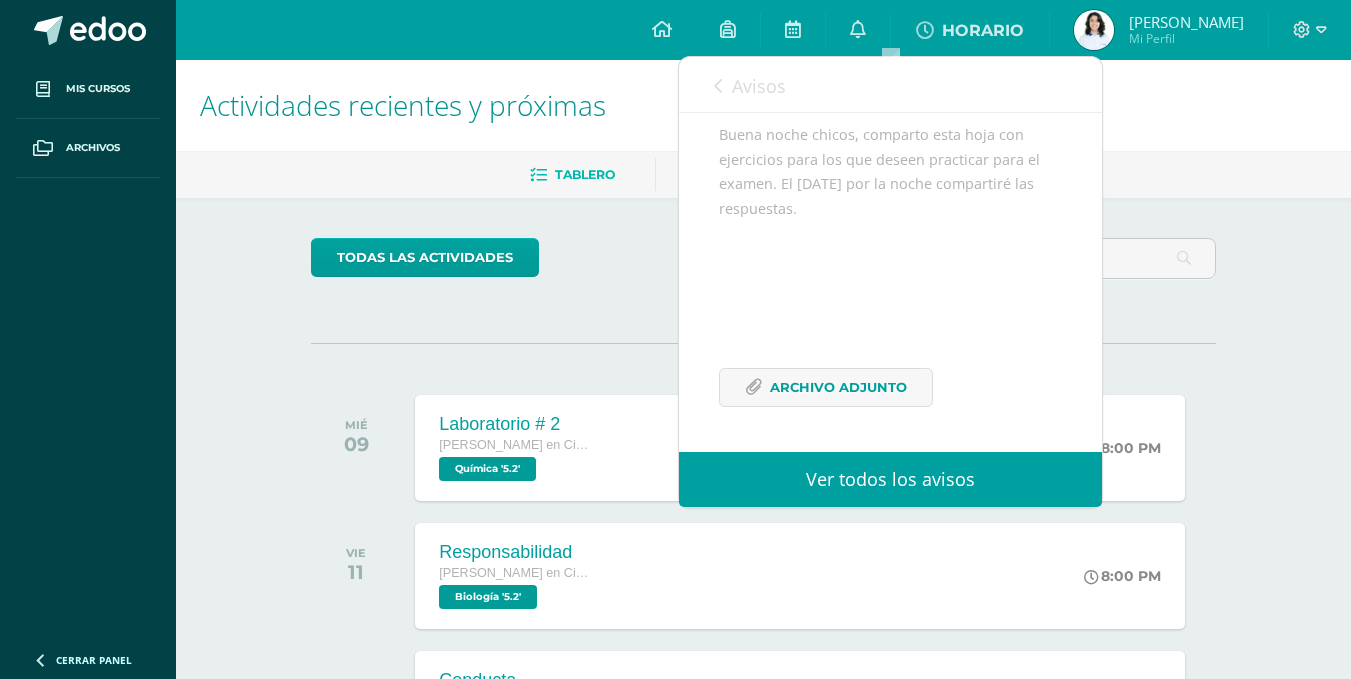 scroll, scrollTop: 236, scrollLeft: 0, axis: vertical 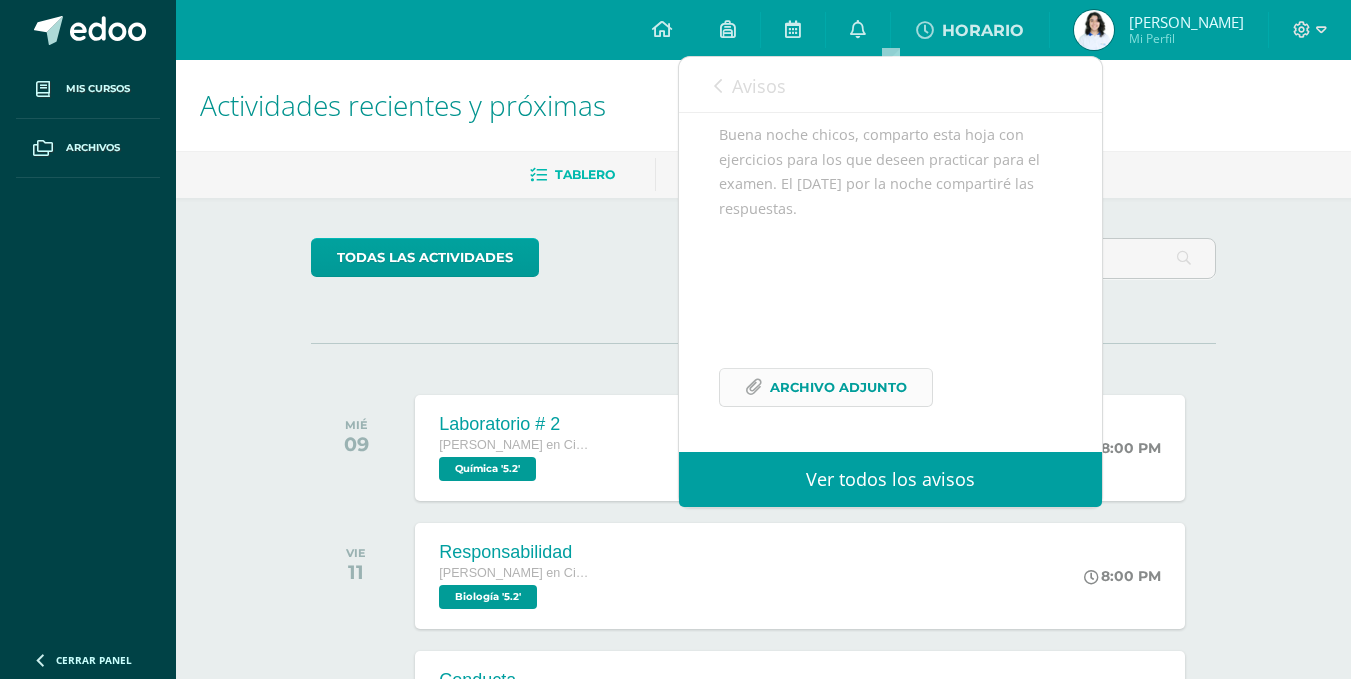 click on "Archivo Adjunto" at bounding box center [838, 387] 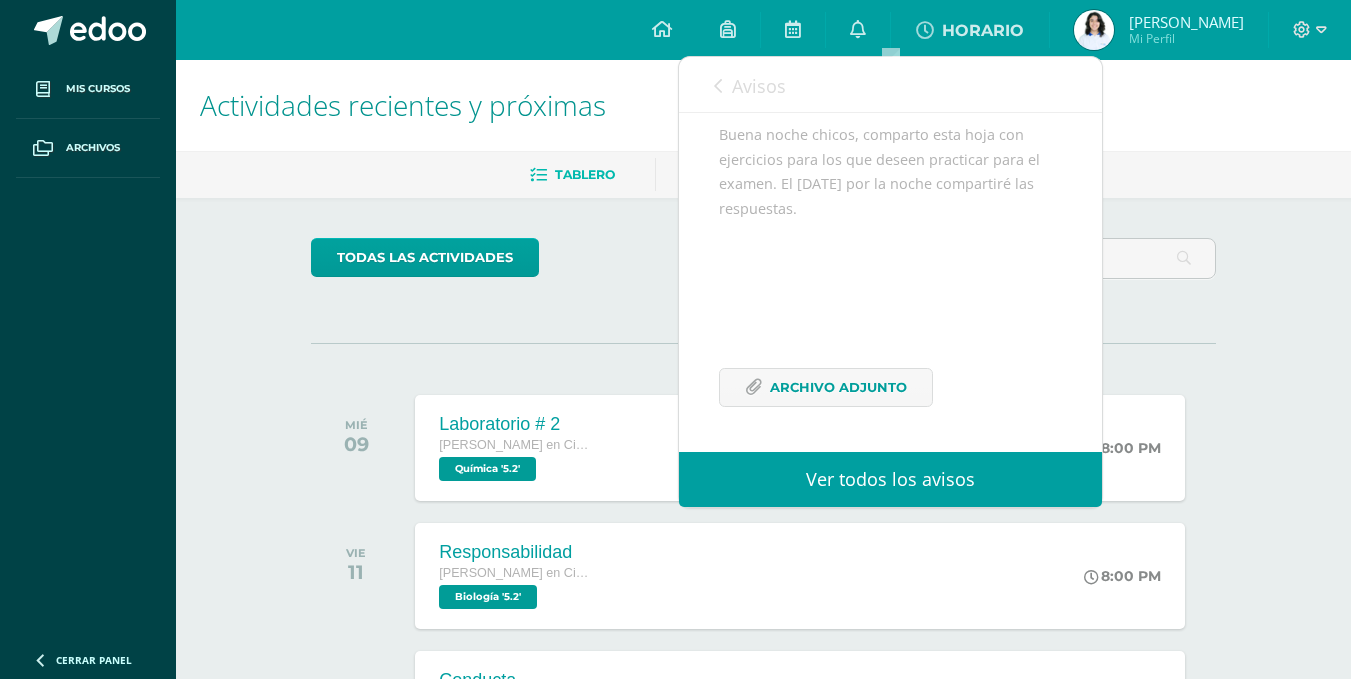 click on "[PERSON_NAME]" at bounding box center (1186, 22) 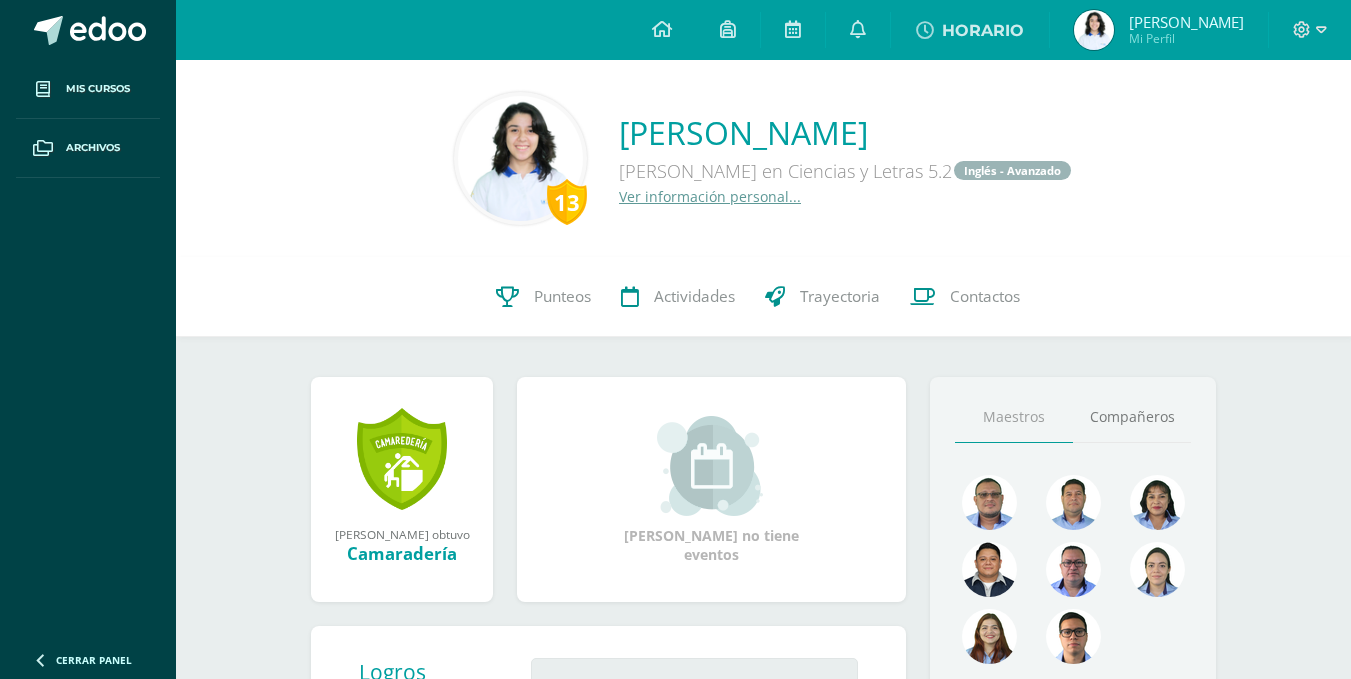 scroll, scrollTop: 0, scrollLeft: 0, axis: both 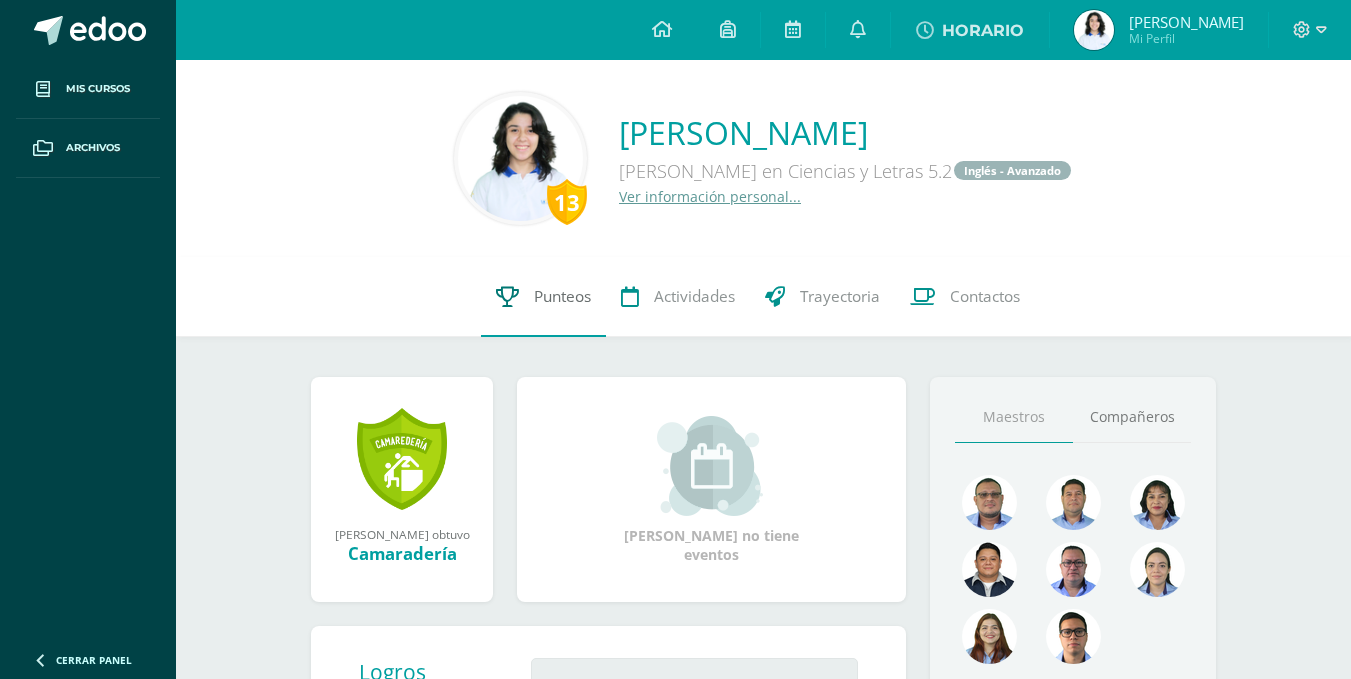 click on "Punteos" at bounding box center (543, 297) 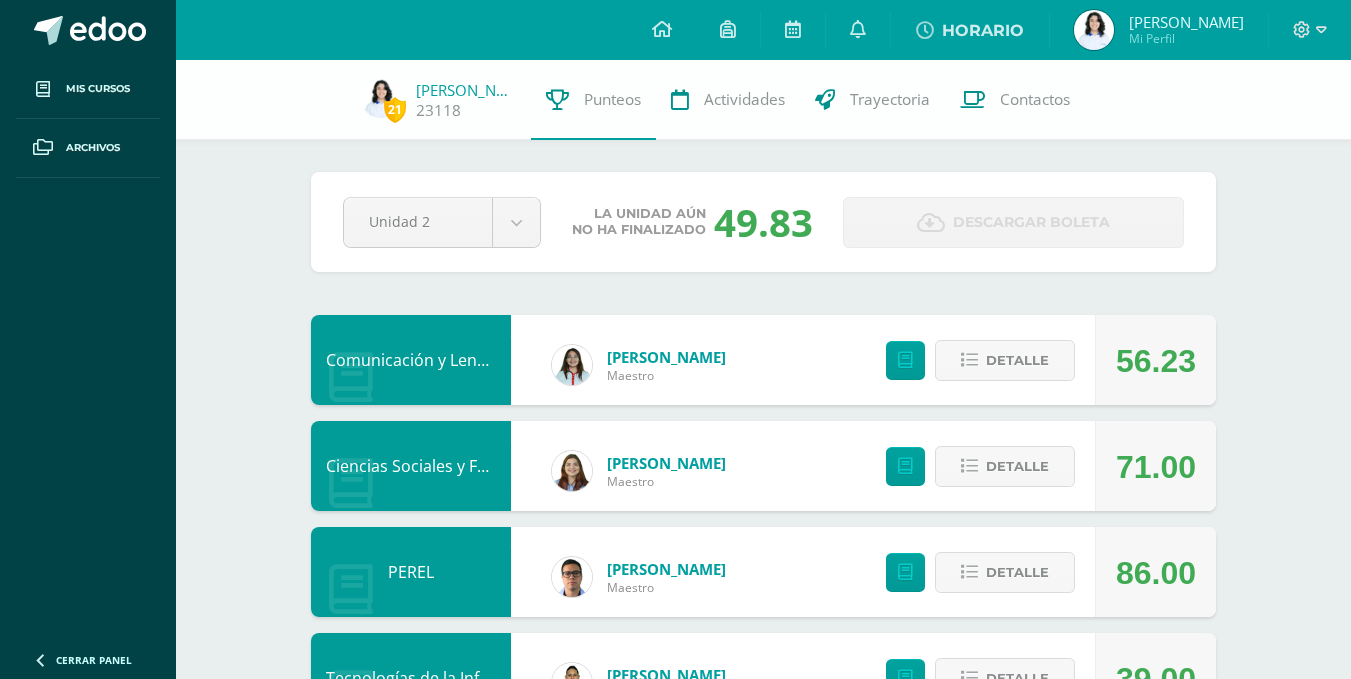 scroll, scrollTop: 0, scrollLeft: 0, axis: both 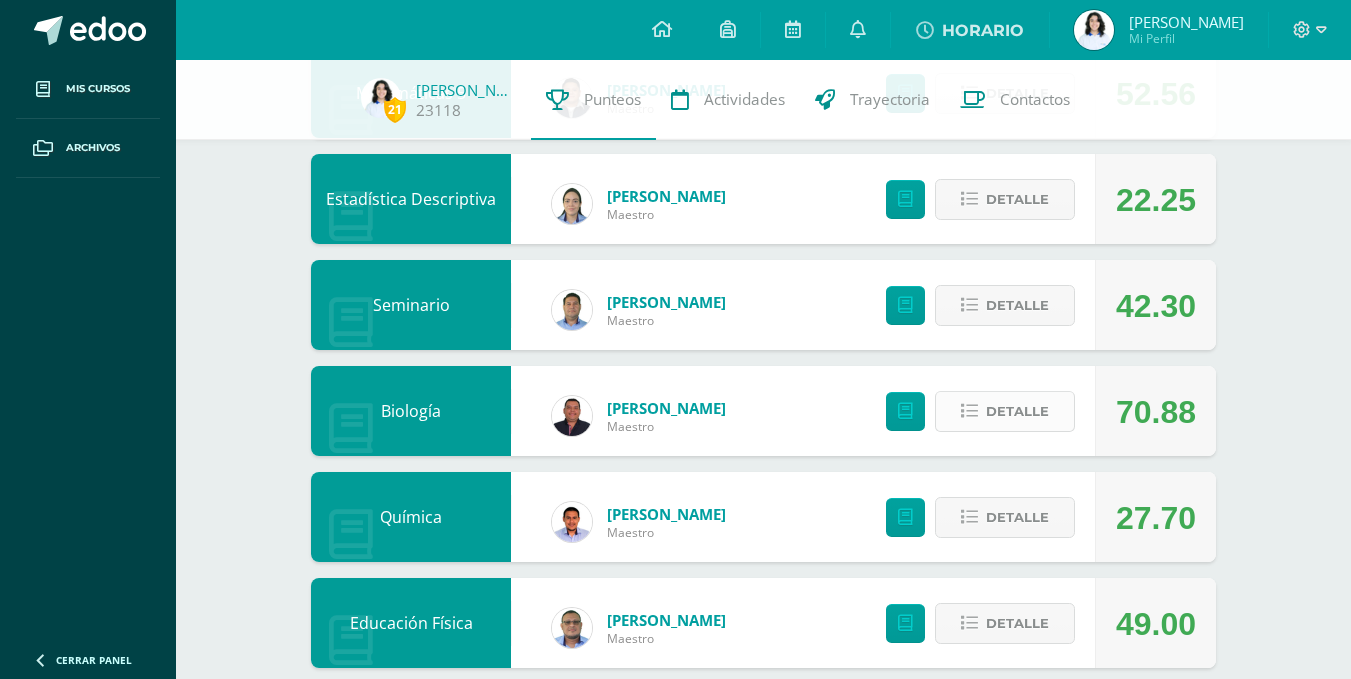 click on "Detalle" at bounding box center (1017, 411) 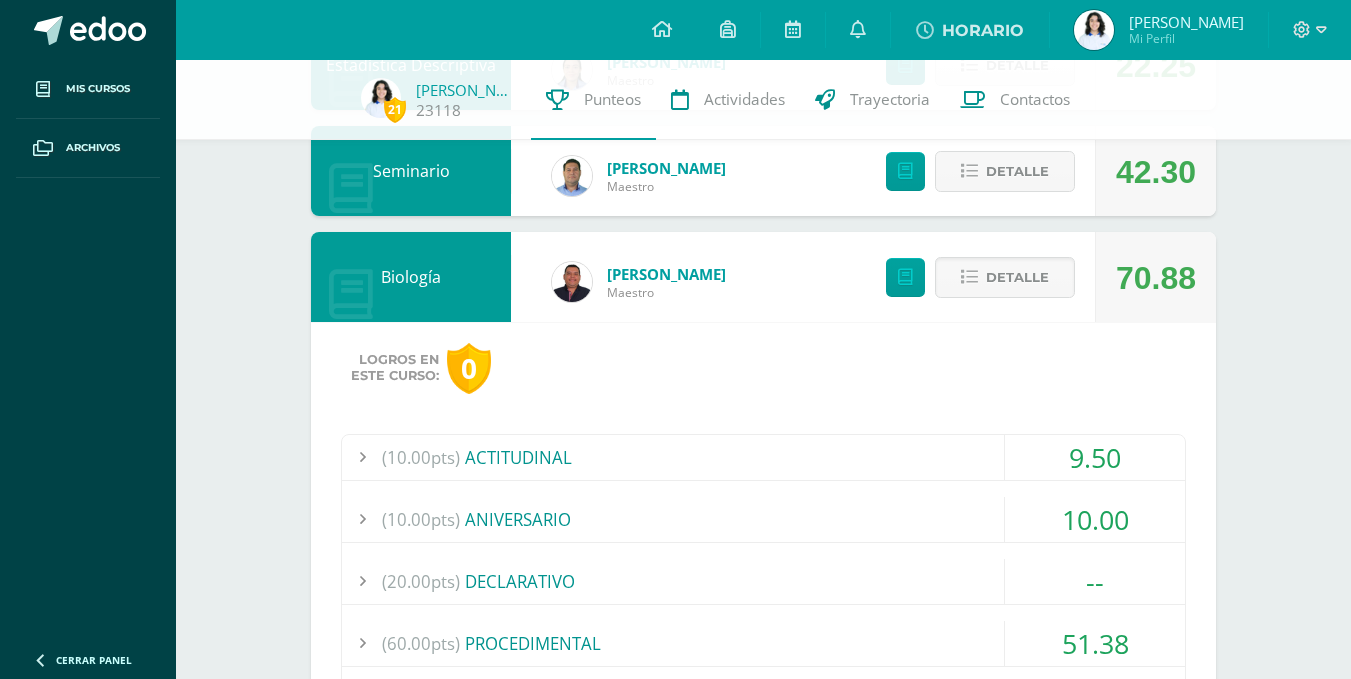 scroll, scrollTop: 1034, scrollLeft: 0, axis: vertical 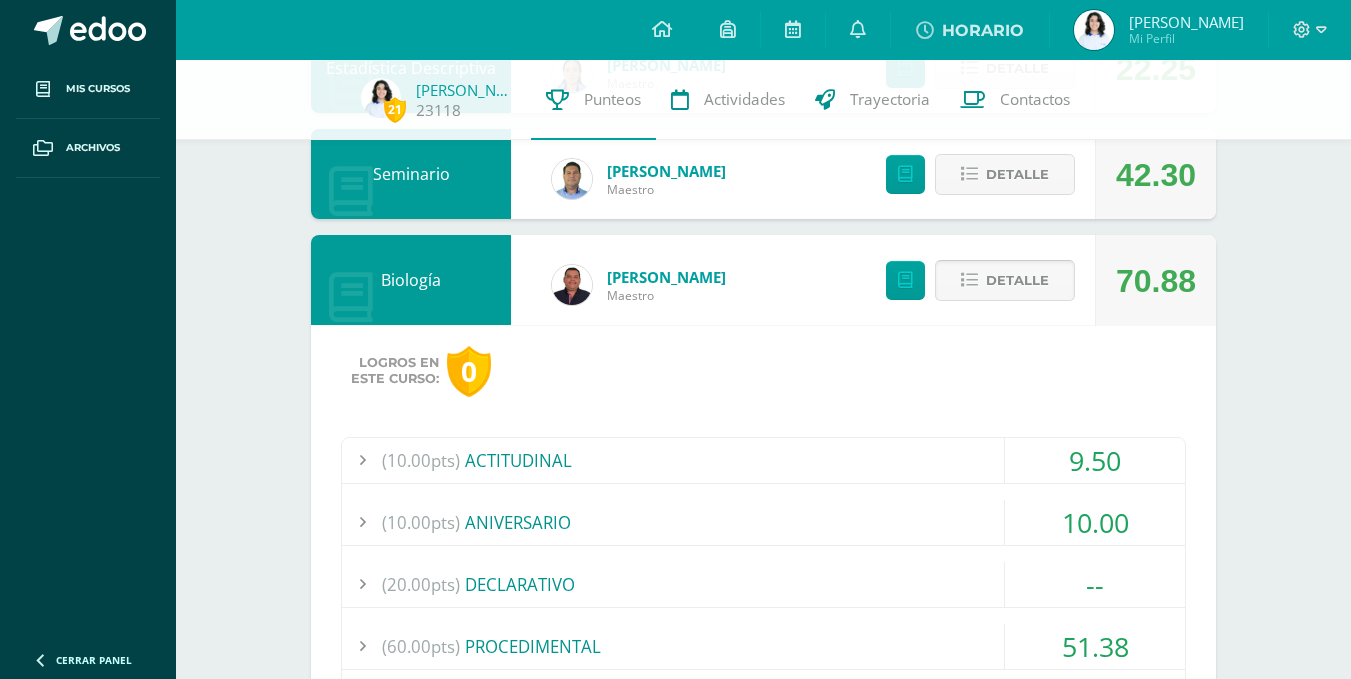 click on "Detalle" at bounding box center [1017, 280] 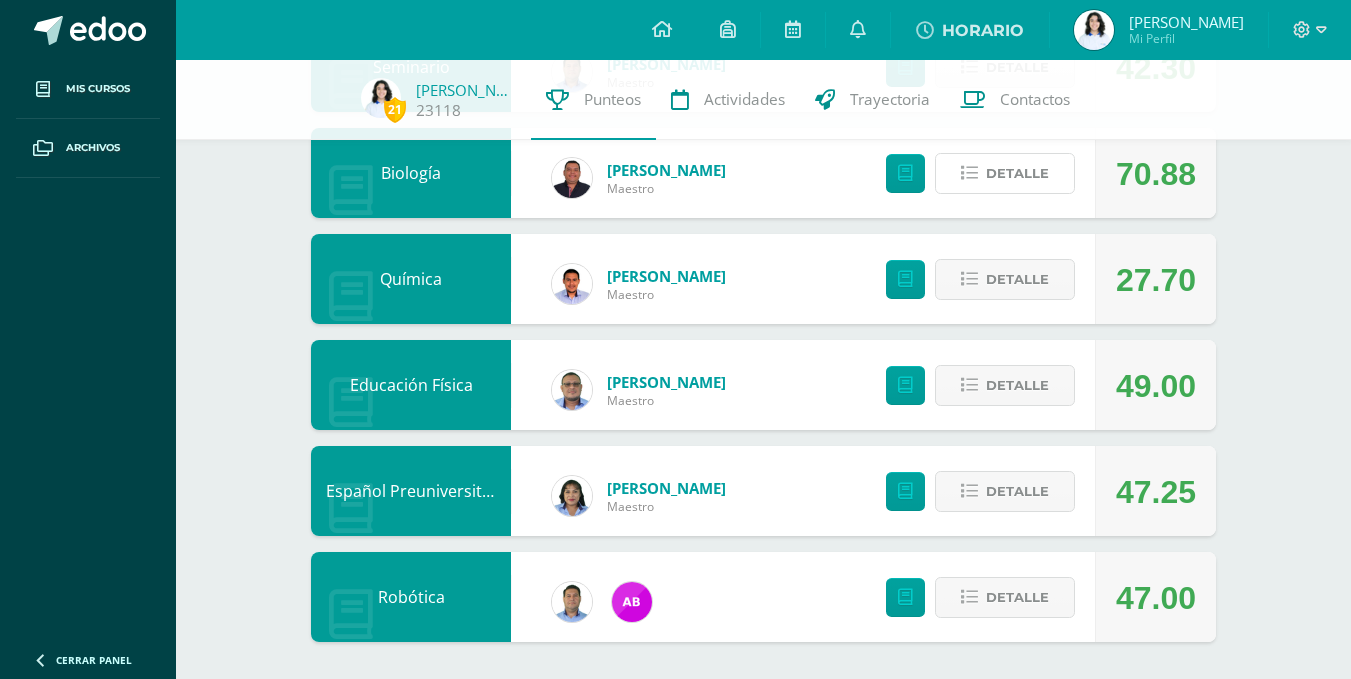scroll, scrollTop: 1144, scrollLeft: 0, axis: vertical 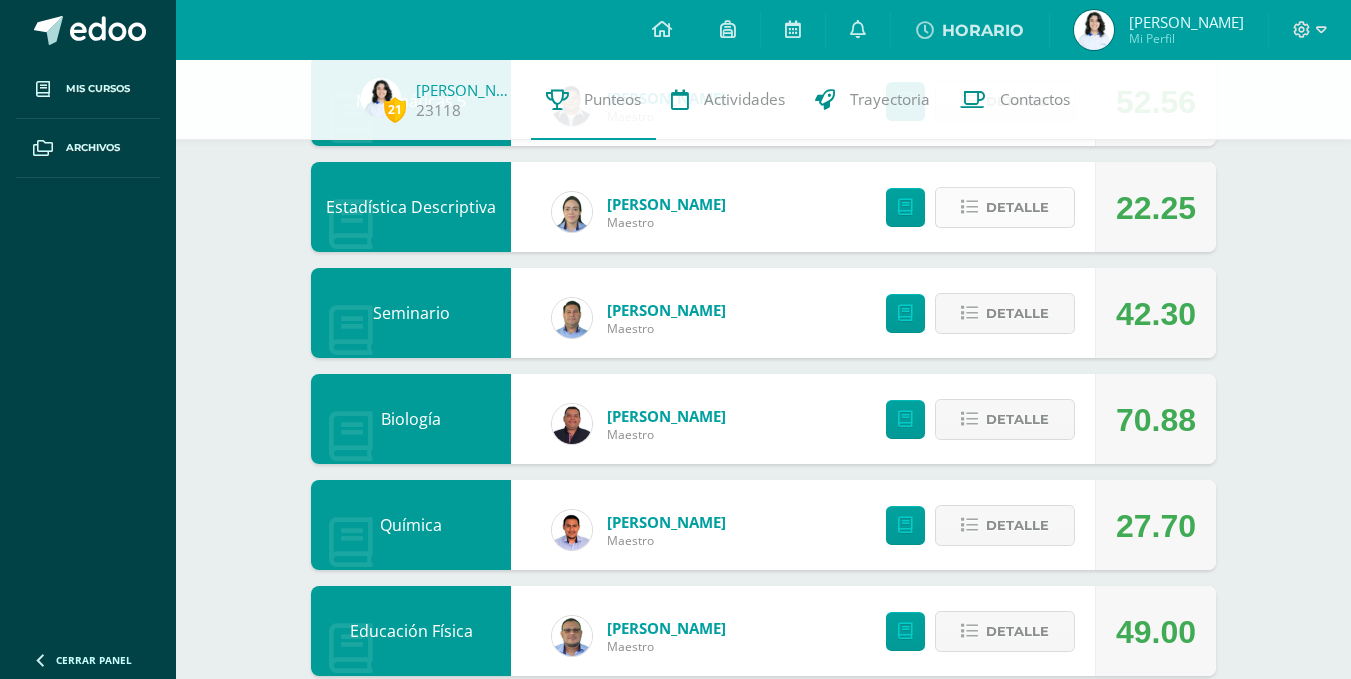 click on "Detalle" at bounding box center [1005, 207] 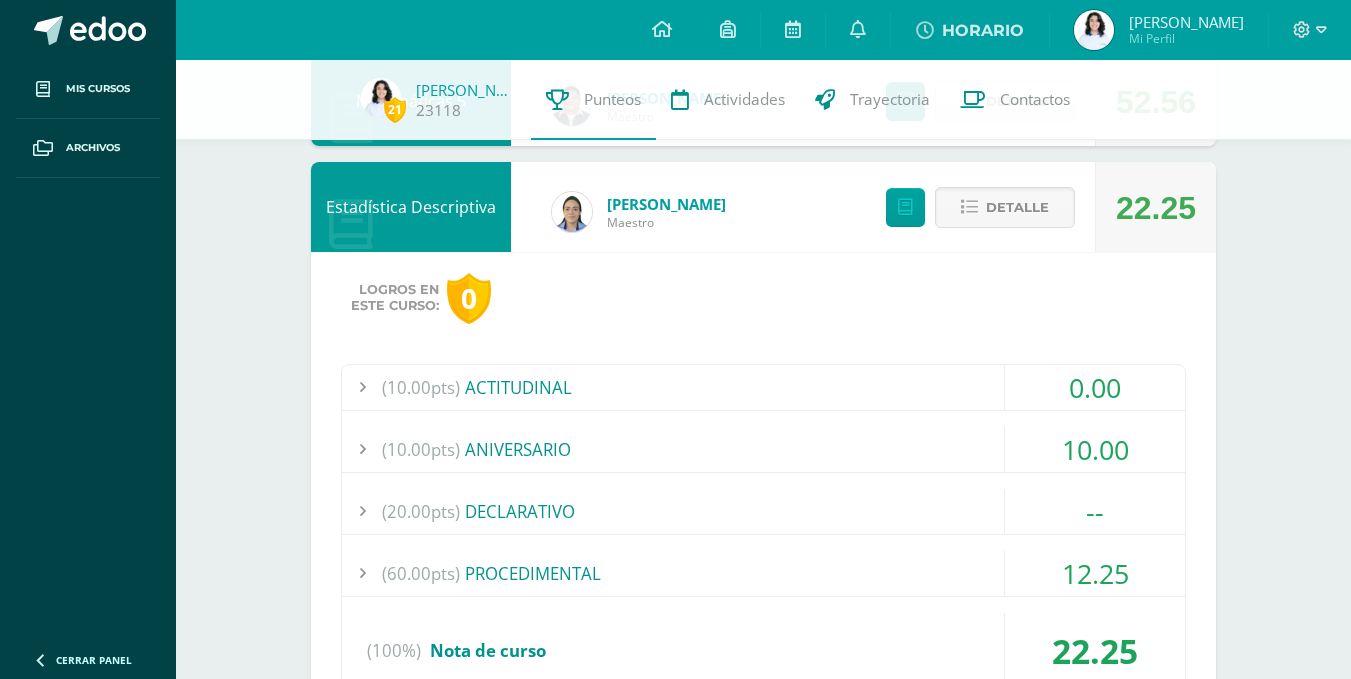 click on "(60.00pts)
PROCEDIMENTAL" at bounding box center (763, 573) 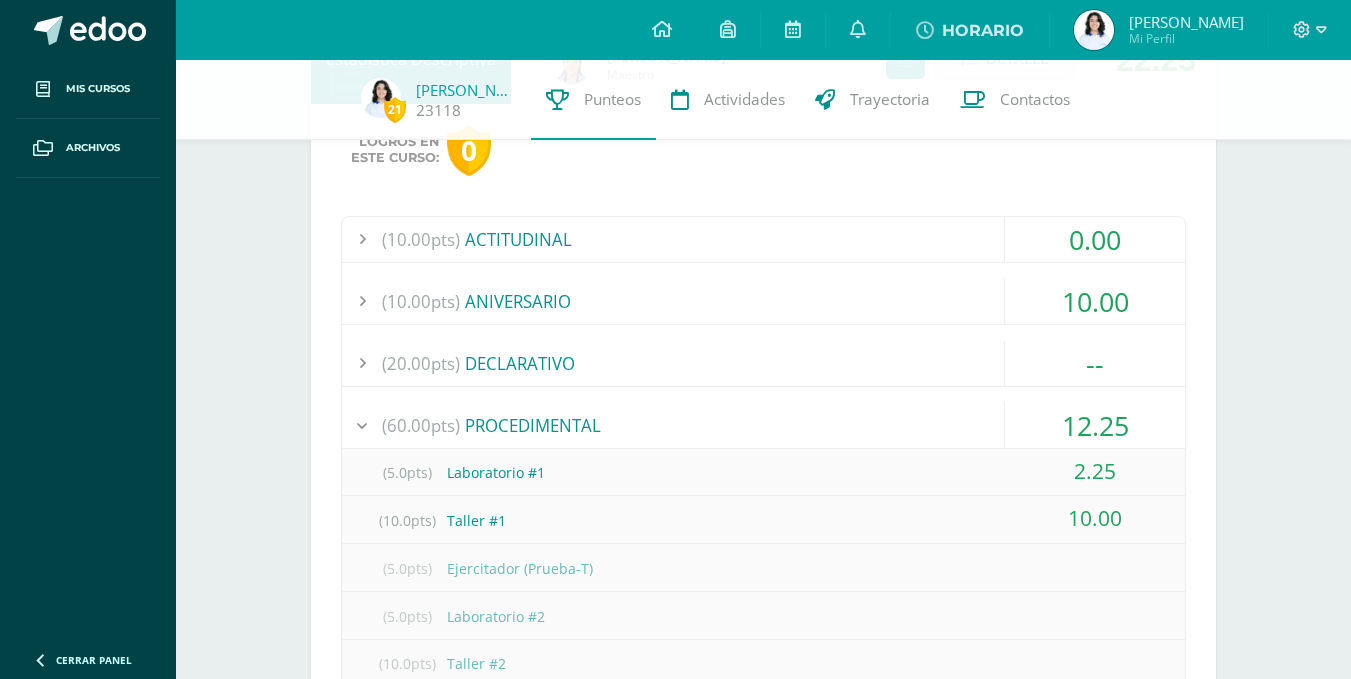 scroll, scrollTop: 1047, scrollLeft: 0, axis: vertical 